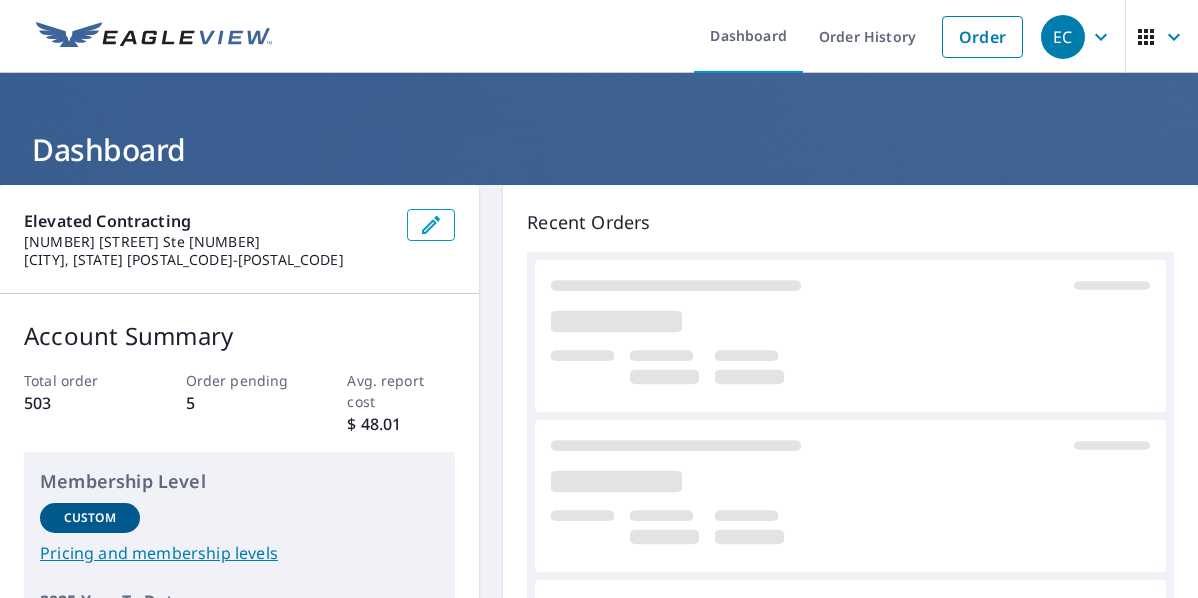 scroll, scrollTop: 0, scrollLeft: 0, axis: both 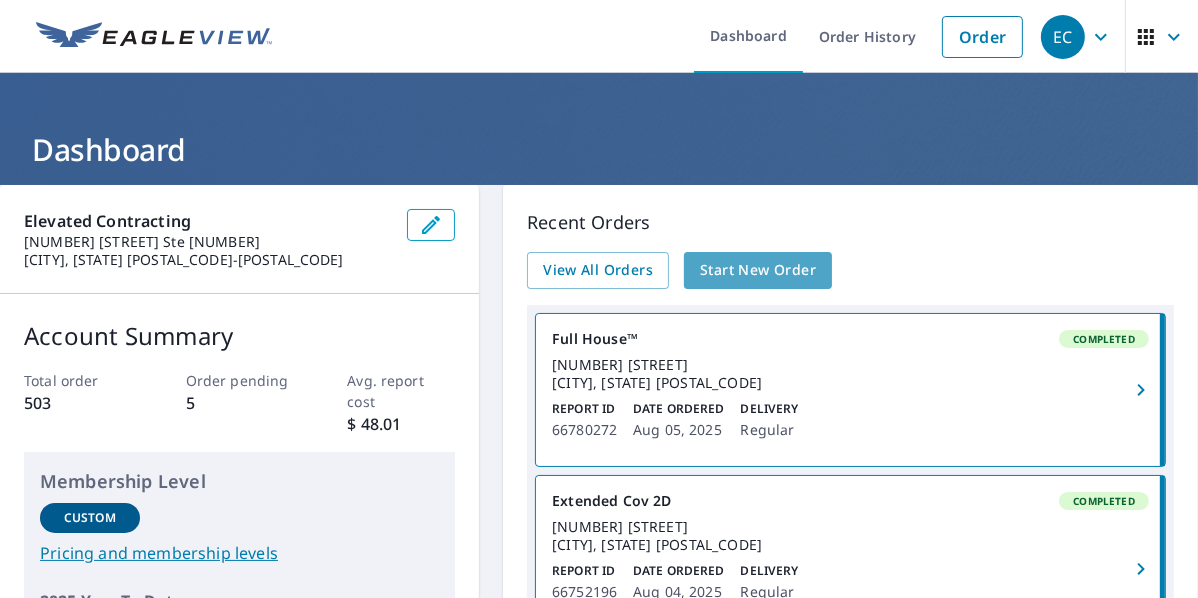 click on "Start New Order" at bounding box center (758, 270) 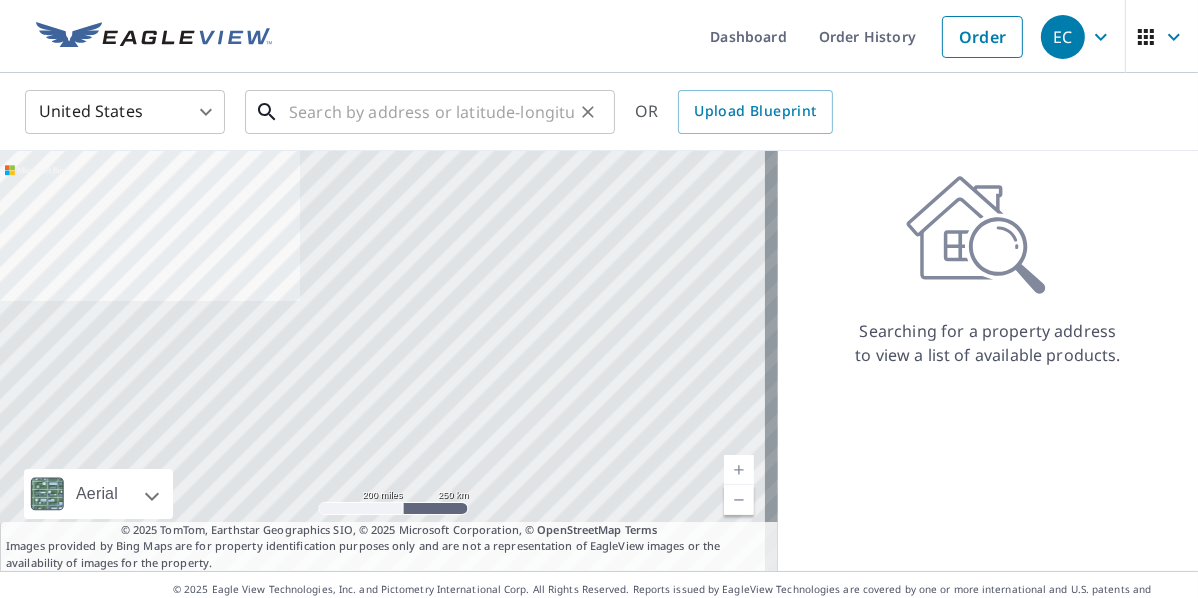click at bounding box center (431, 112) 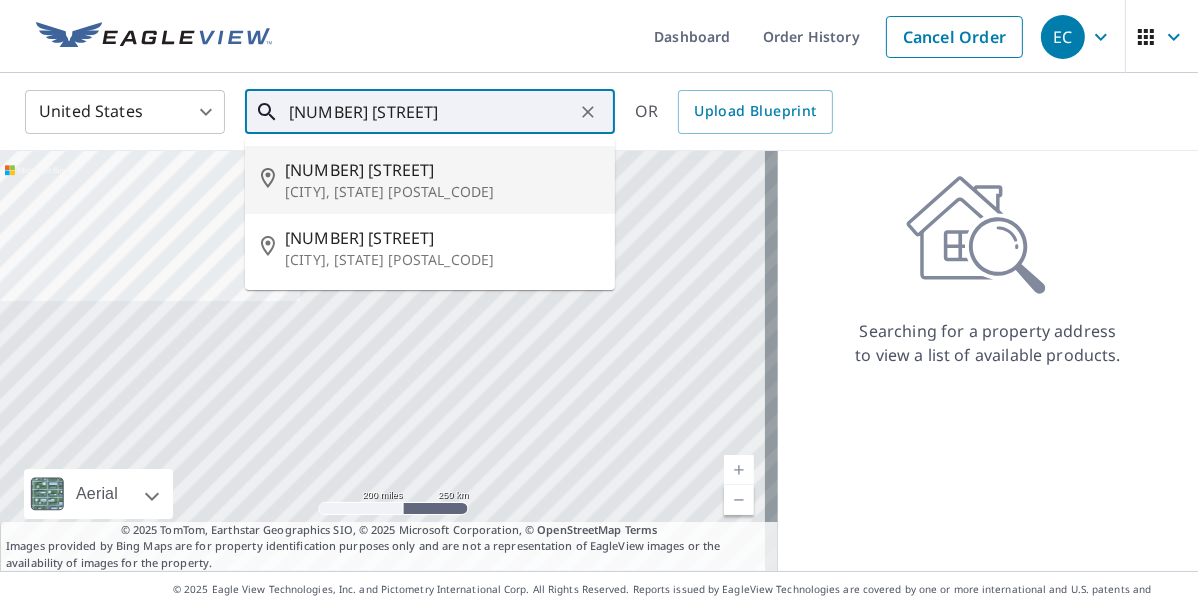 click on "215 Southridge Pkwy" at bounding box center [442, 170] 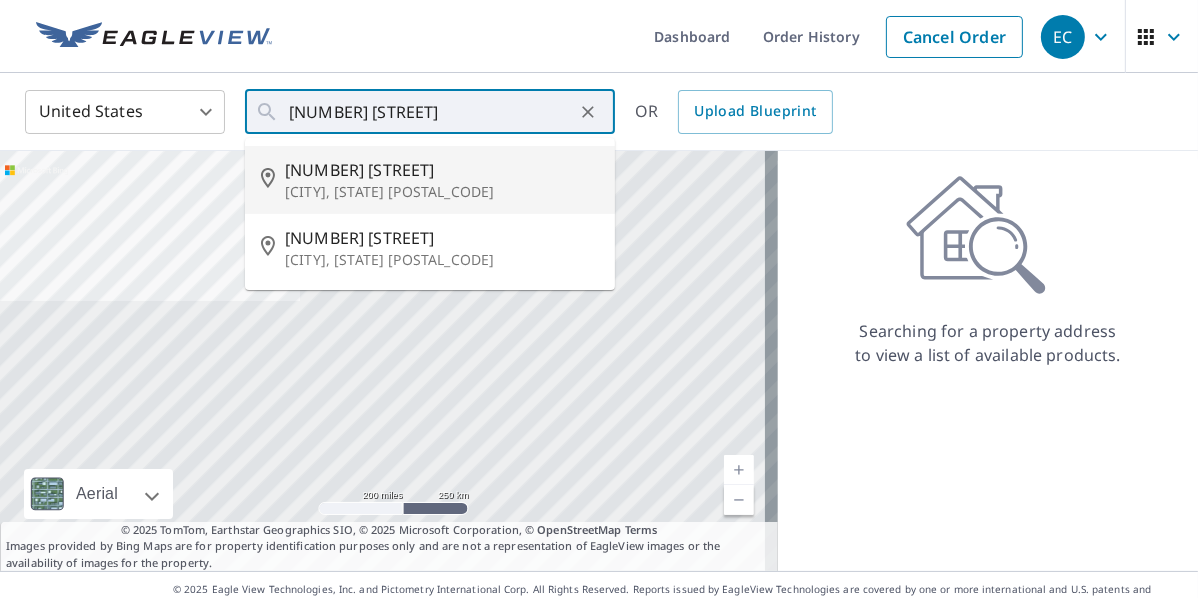 type on "215 Southridge Pkwy Culpeper, VA 22701" 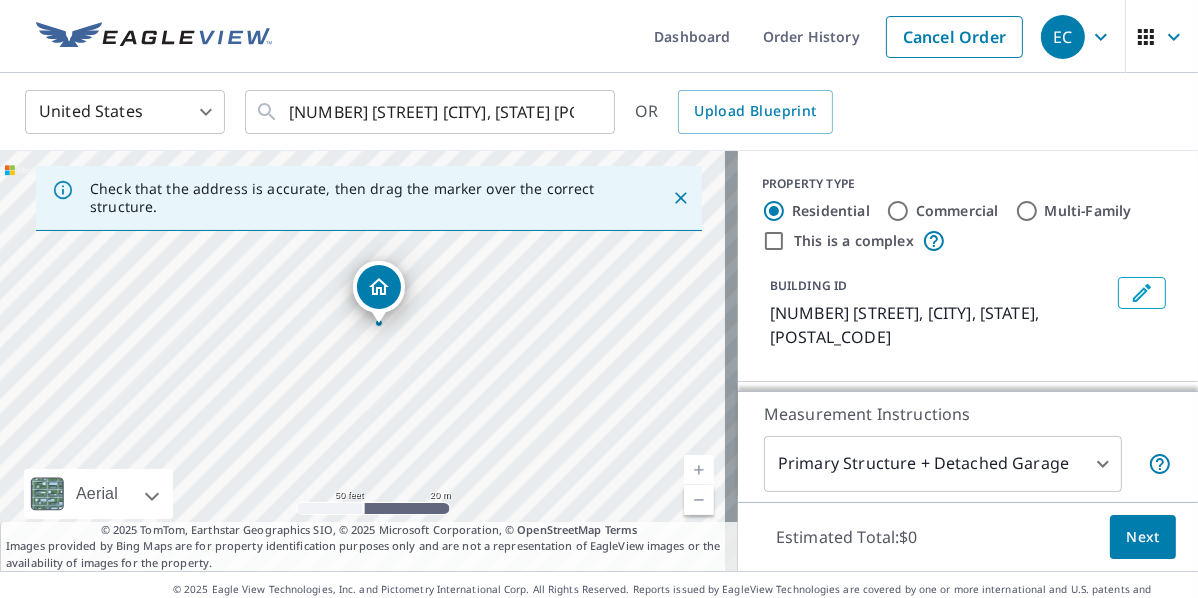 drag, startPoint x: 291, startPoint y: 368, endPoint x: 341, endPoint y: 320, distance: 69.31089 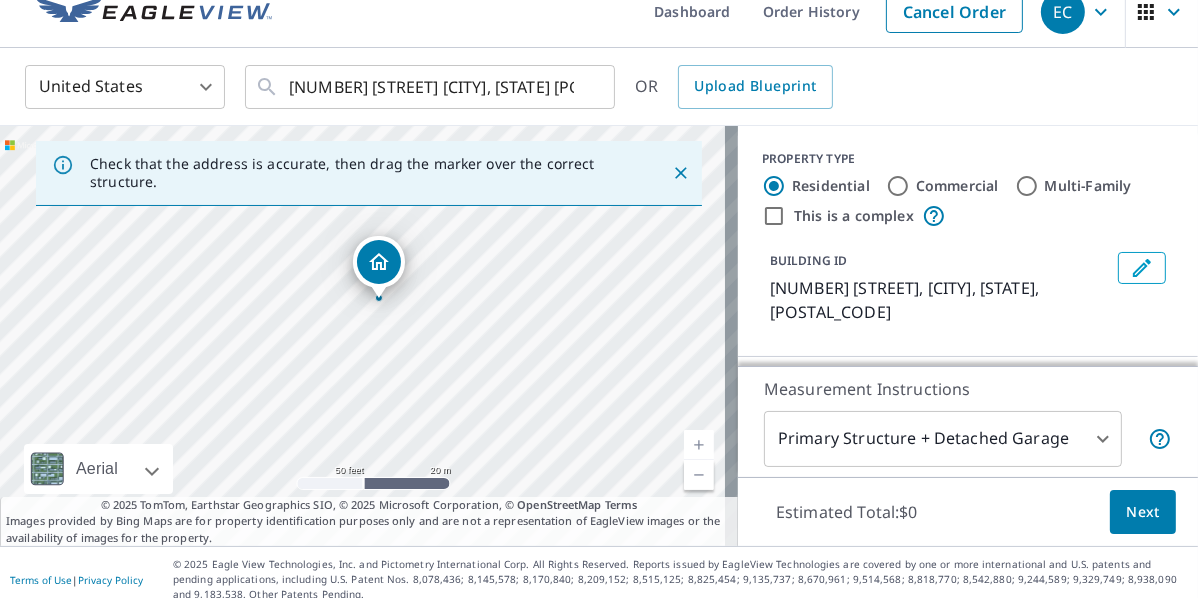 scroll, scrollTop: 39, scrollLeft: 0, axis: vertical 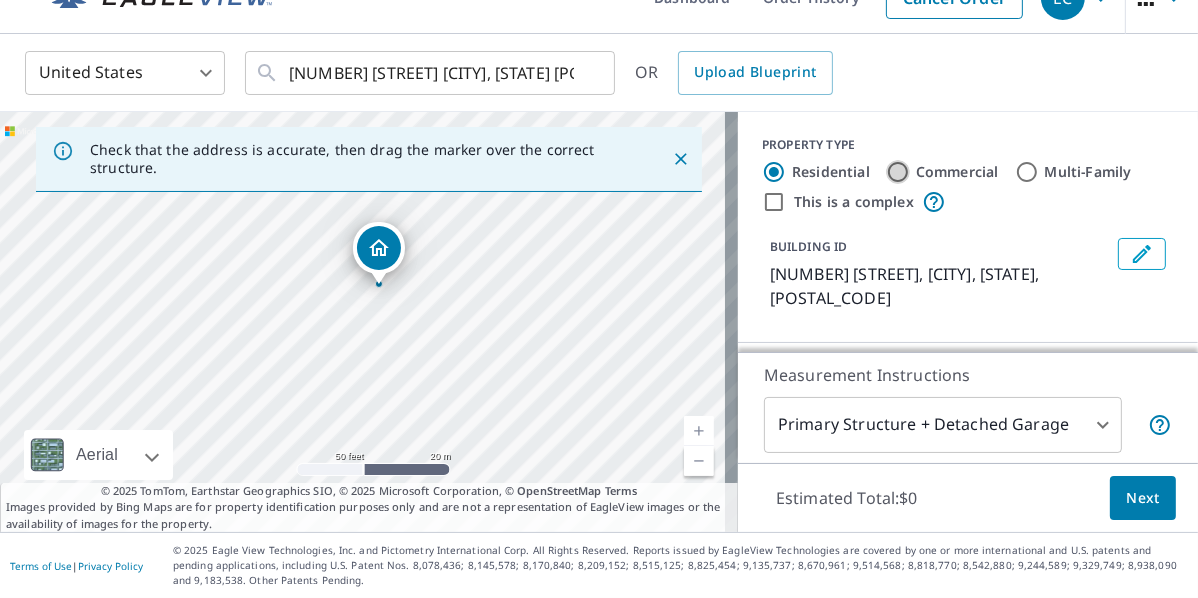 click on "Commercial" at bounding box center (898, 172) 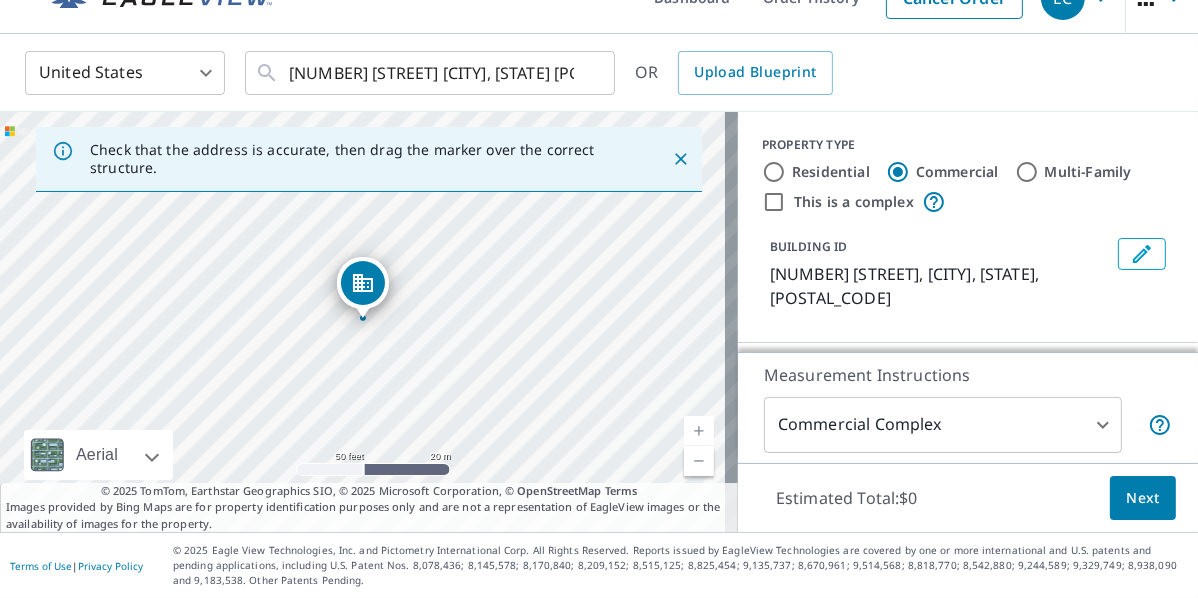scroll, scrollTop: 114, scrollLeft: 0, axis: vertical 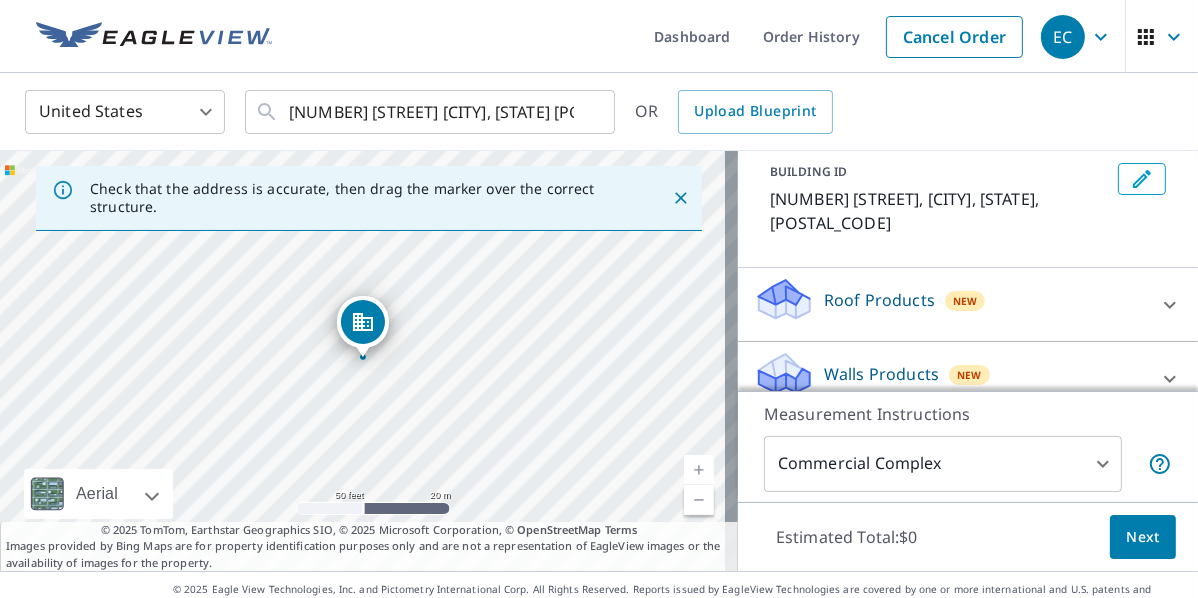 click on "Roof Products New" at bounding box center (950, 304) 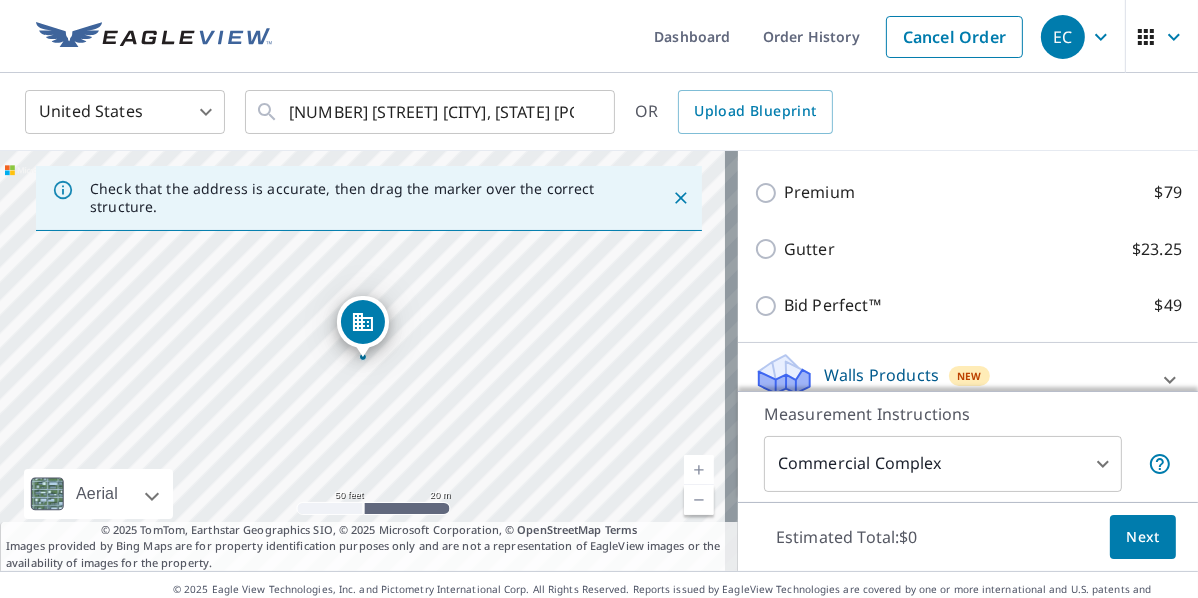 scroll, scrollTop: 285, scrollLeft: 0, axis: vertical 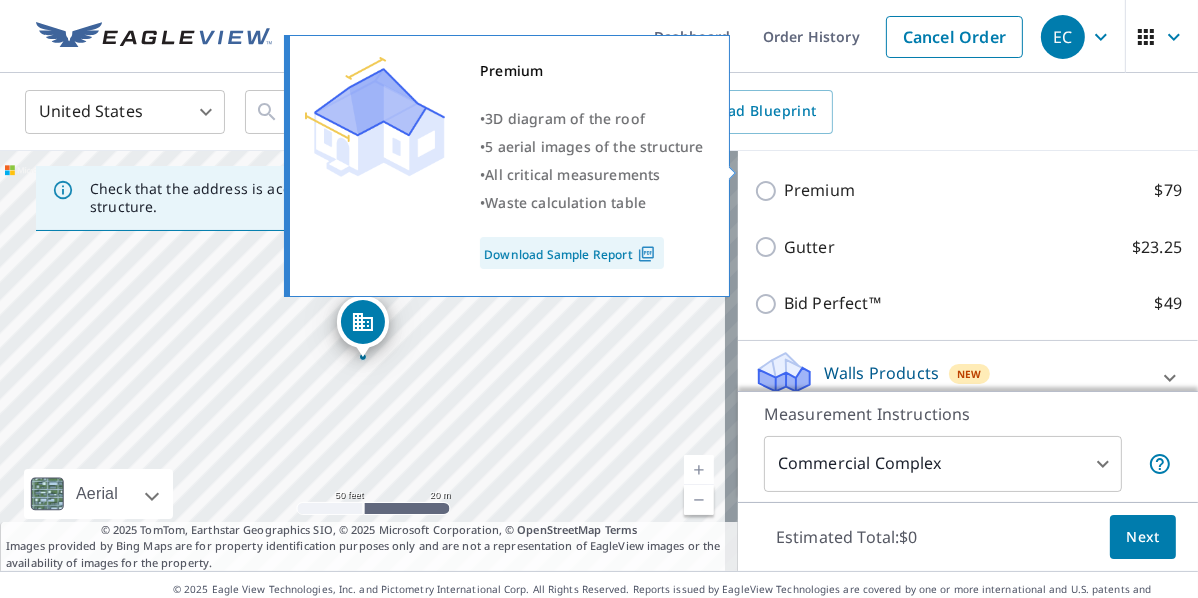 click on "Premium $79" at bounding box center [769, 191] 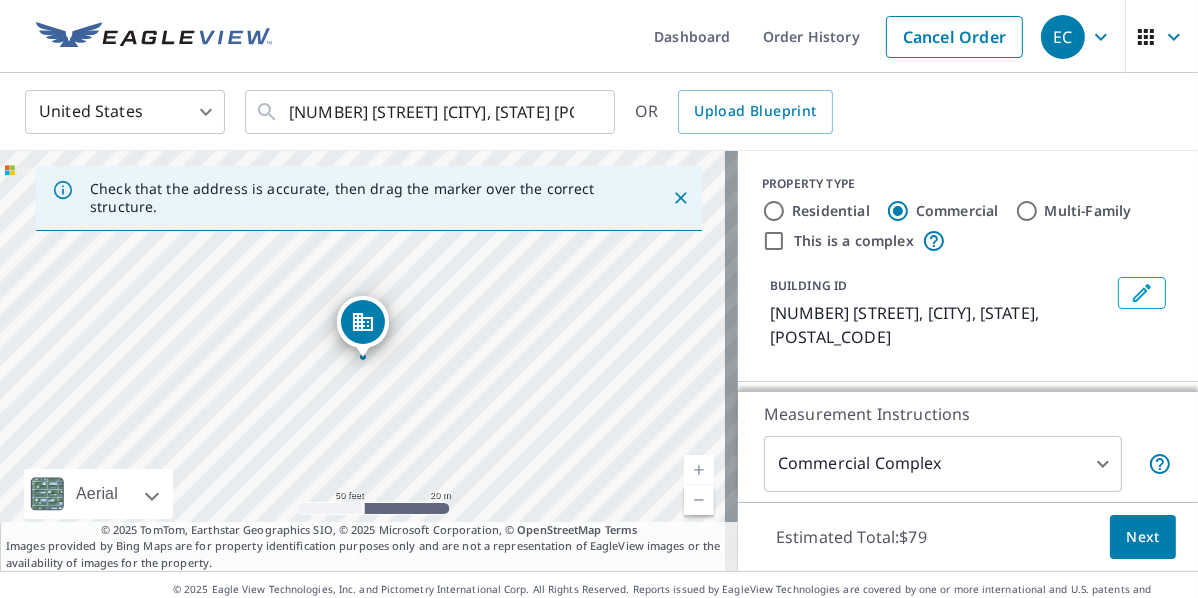 scroll, scrollTop: 350, scrollLeft: 0, axis: vertical 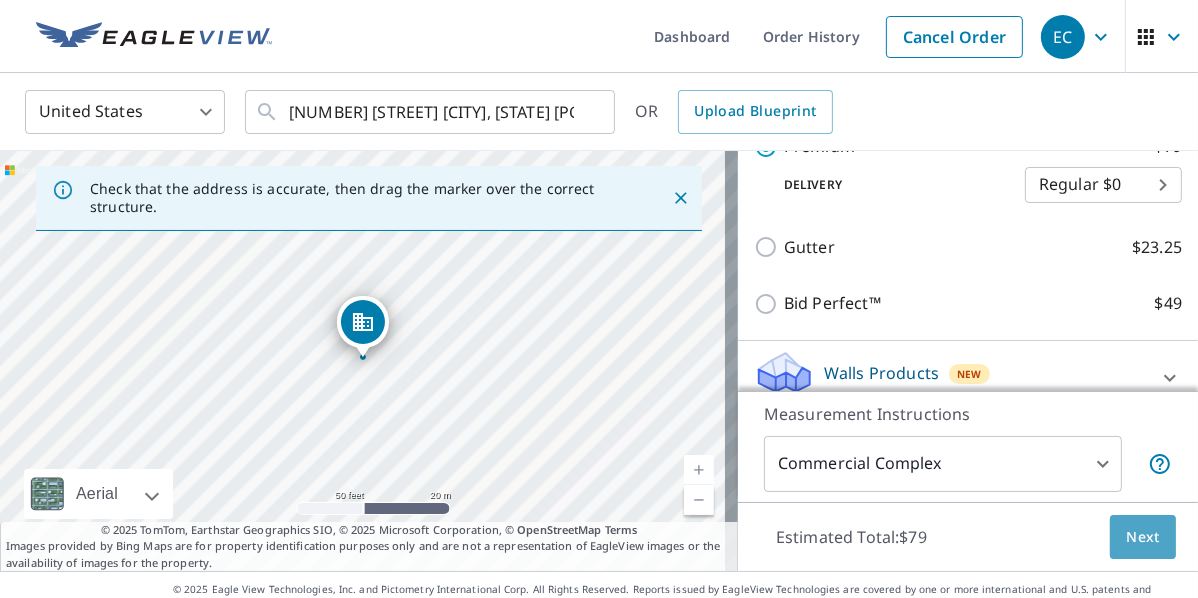click on "Next" at bounding box center (1143, 537) 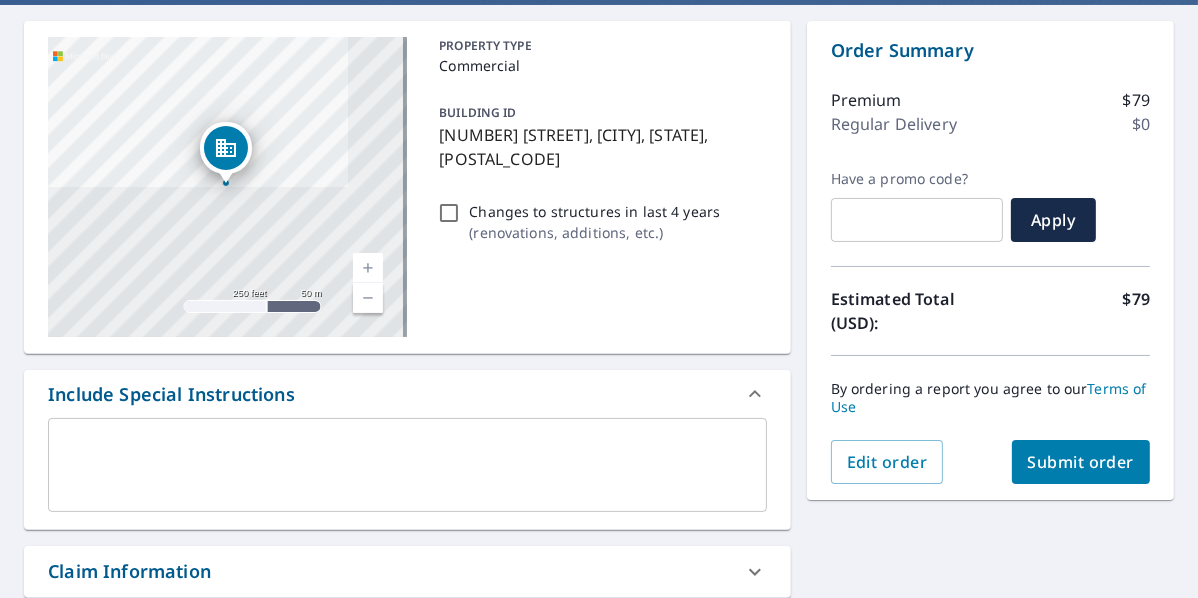scroll, scrollTop: 181, scrollLeft: 0, axis: vertical 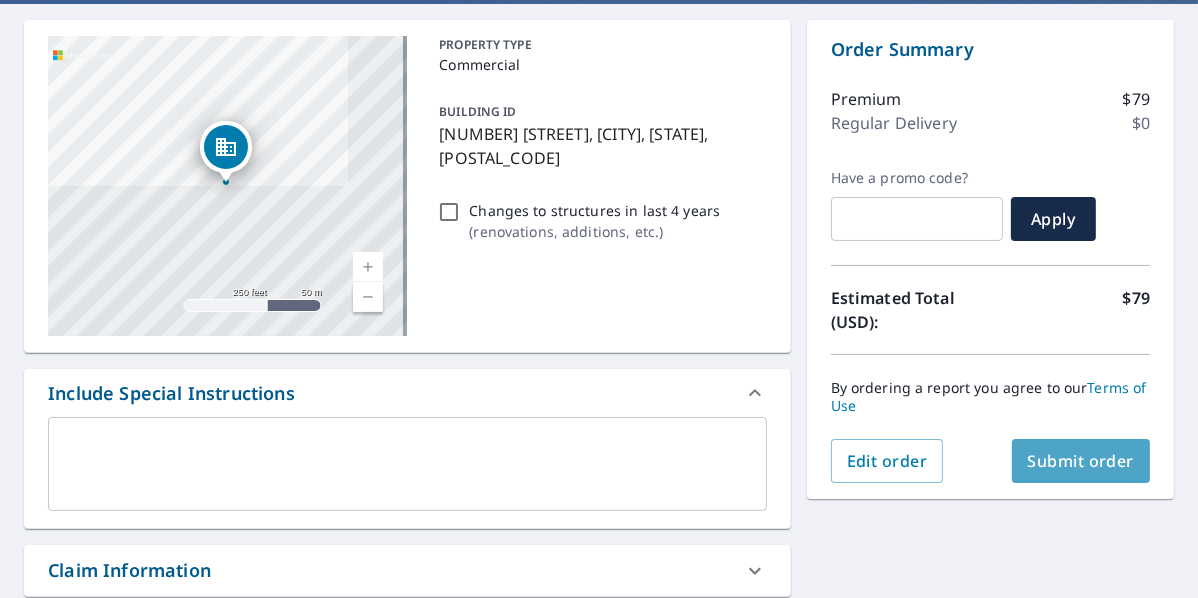 click on "Submit order" at bounding box center (1081, 461) 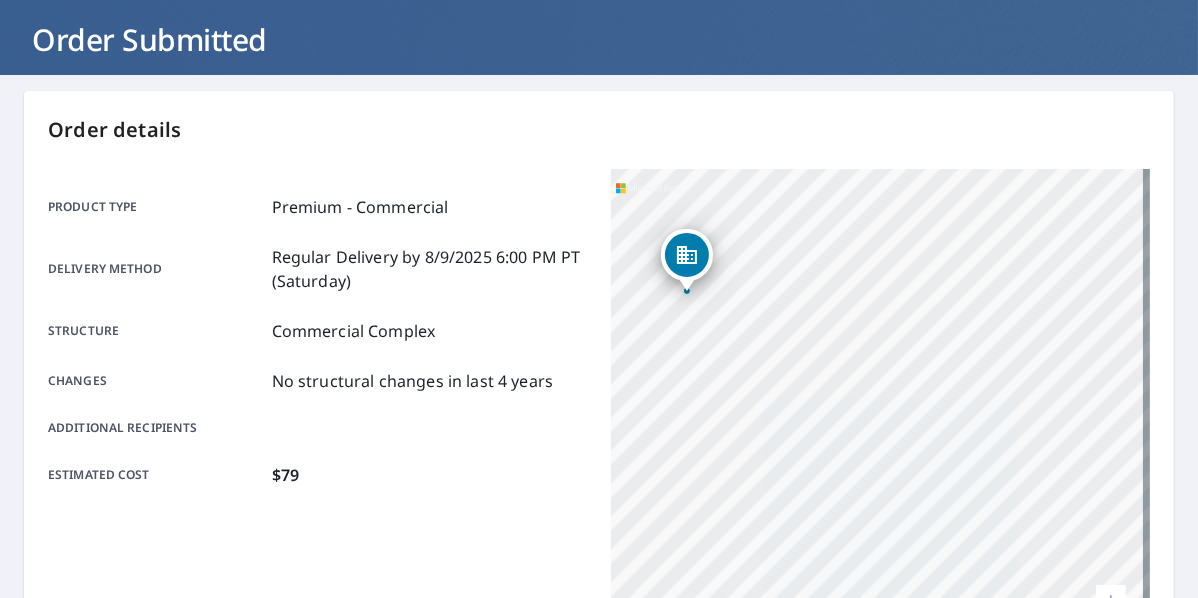 scroll, scrollTop: 272, scrollLeft: 0, axis: vertical 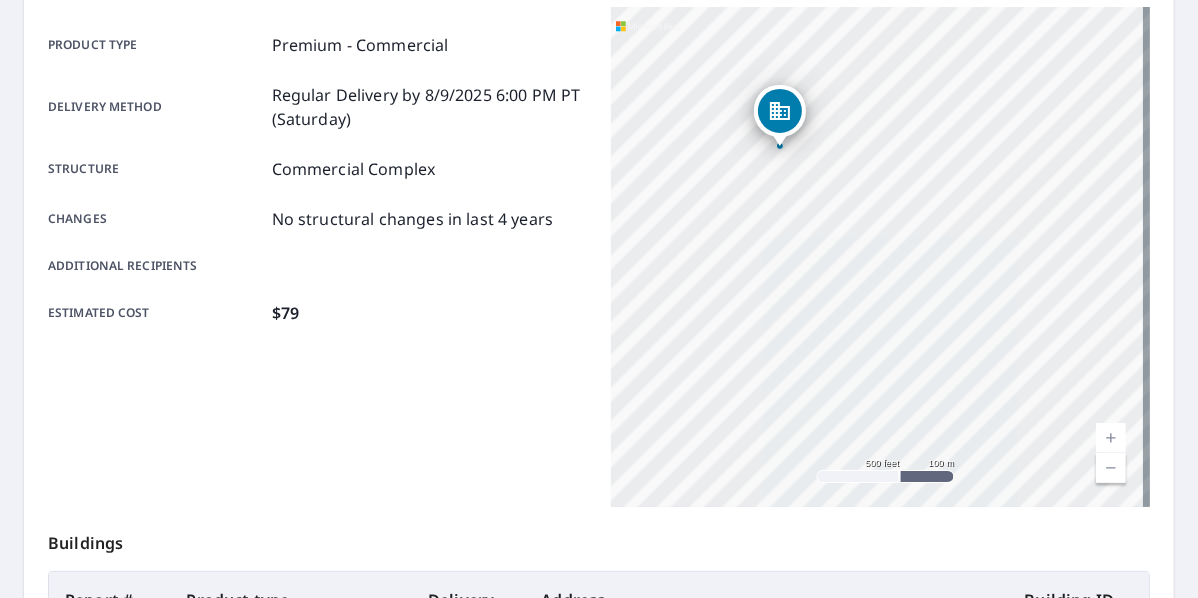 drag, startPoint x: 773, startPoint y: 268, endPoint x: 1040, endPoint y: 602, distance: 427.6038 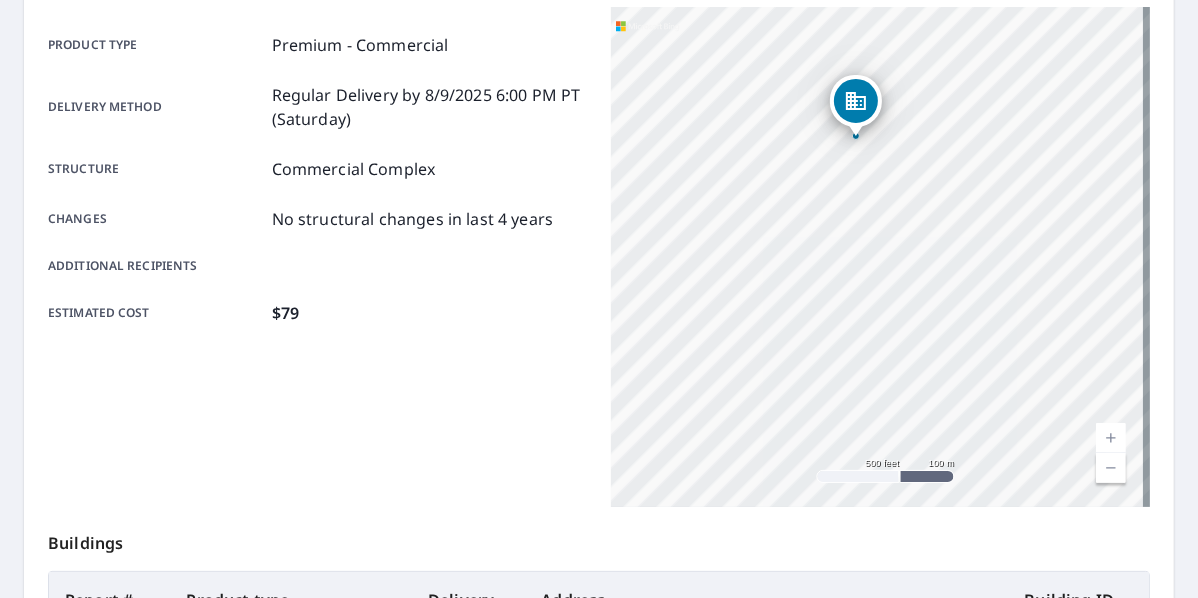 click on "Order details Product type Premium - Commercial Delivery method Regular Delivery by 8/9/2025 6:00 PM PT (Saturday) Structure Commercial Complex Changes No structural changes in last 4 years Additional recipients Estimated cost $79 215 Southridge Pkwy Culpeper, VA 22701 Aerial Road A standard road map Aerial A detailed look from above Labels Labels 500 feet 100 m © 2025 TomTom, © Vexcel Imaging, © 2025 Microsoft Corporation,  © OpenStreetMap Terms Buildings Report # Product type Delivery Address Building ID 66830284 Premium - Commercial Regular 215 Southridge Pkwy, Culpeper VA 22701 You can track the status of your order on the  Order History  page. You can update and set your order preferences on the  Order Preferences  page. Print this page Cancel order Place another order" at bounding box center (599, 383) 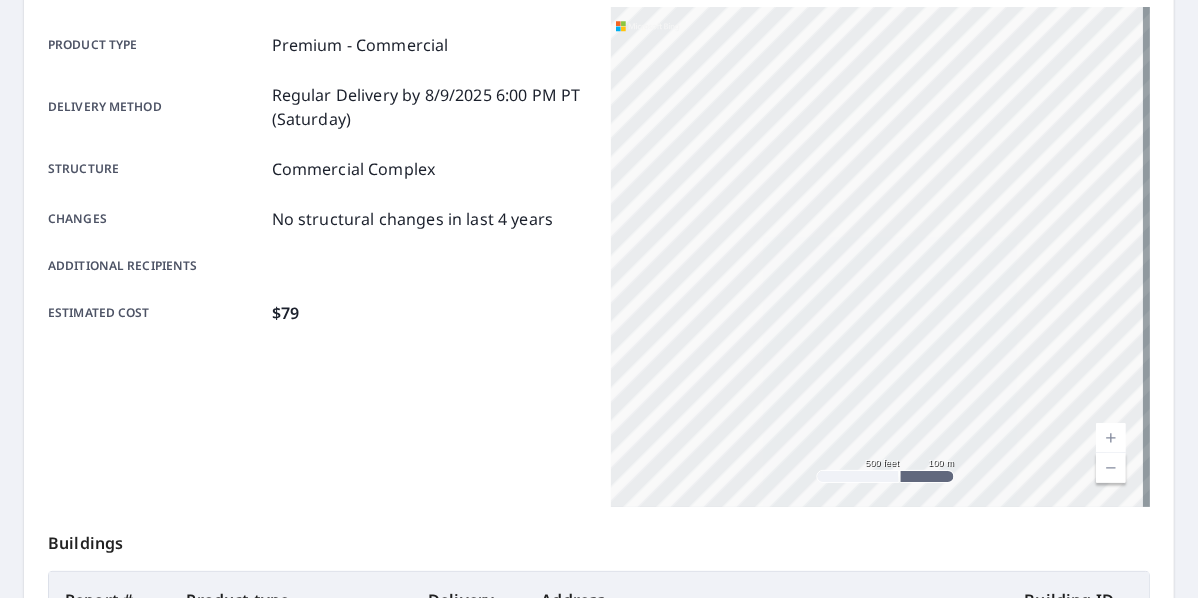 scroll, scrollTop: 0, scrollLeft: 0, axis: both 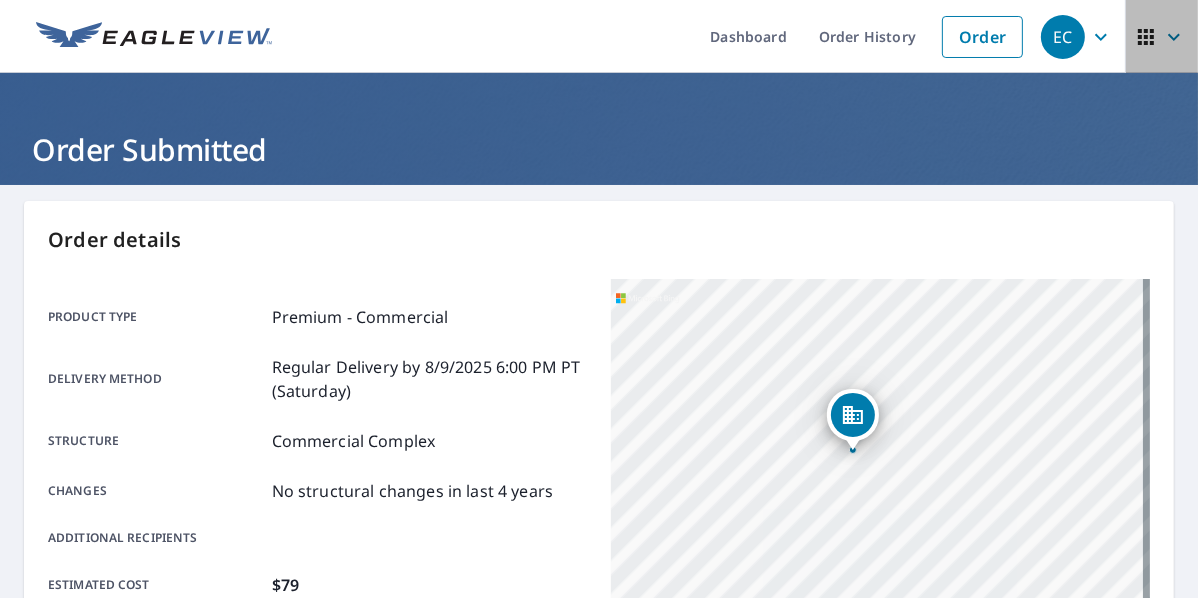click 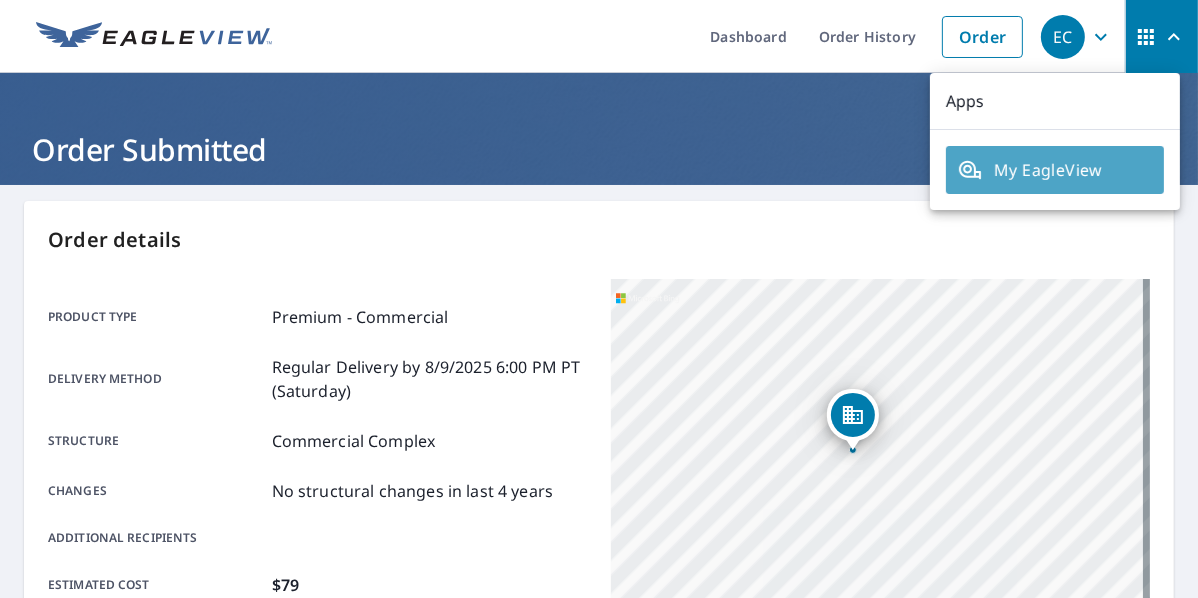 click on "My EagleView" at bounding box center [1055, 170] 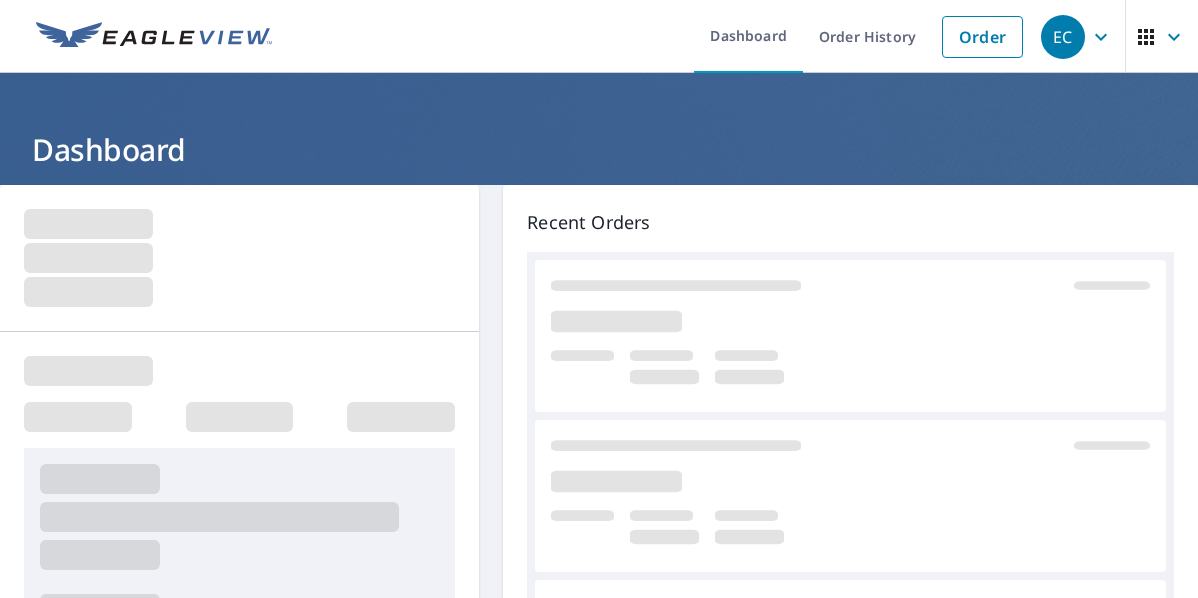 scroll, scrollTop: 0, scrollLeft: 0, axis: both 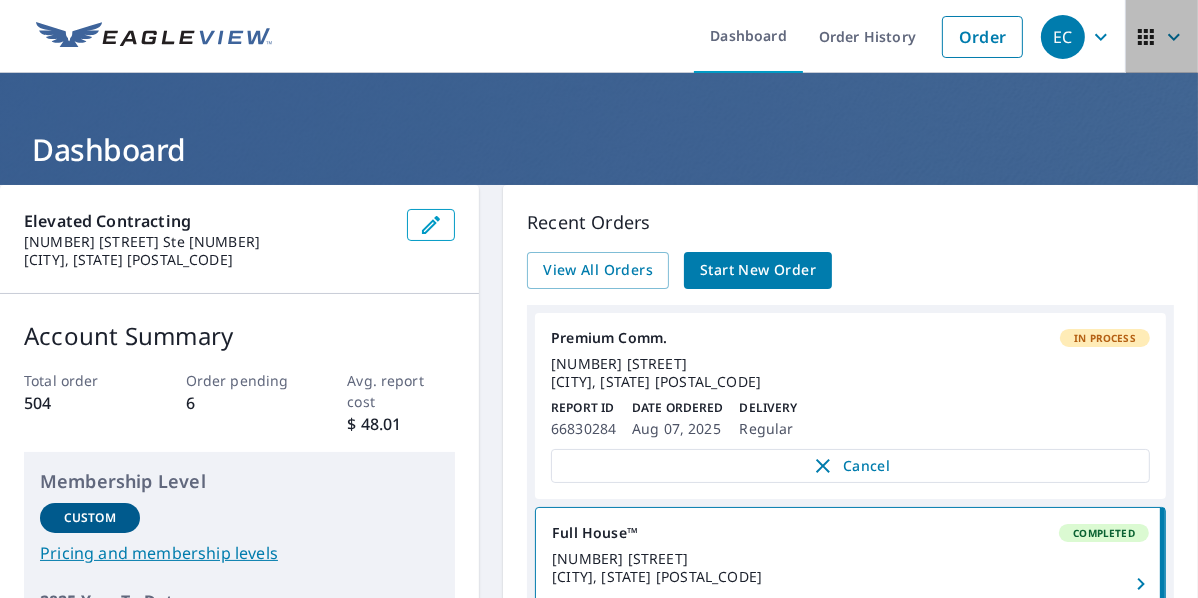 click 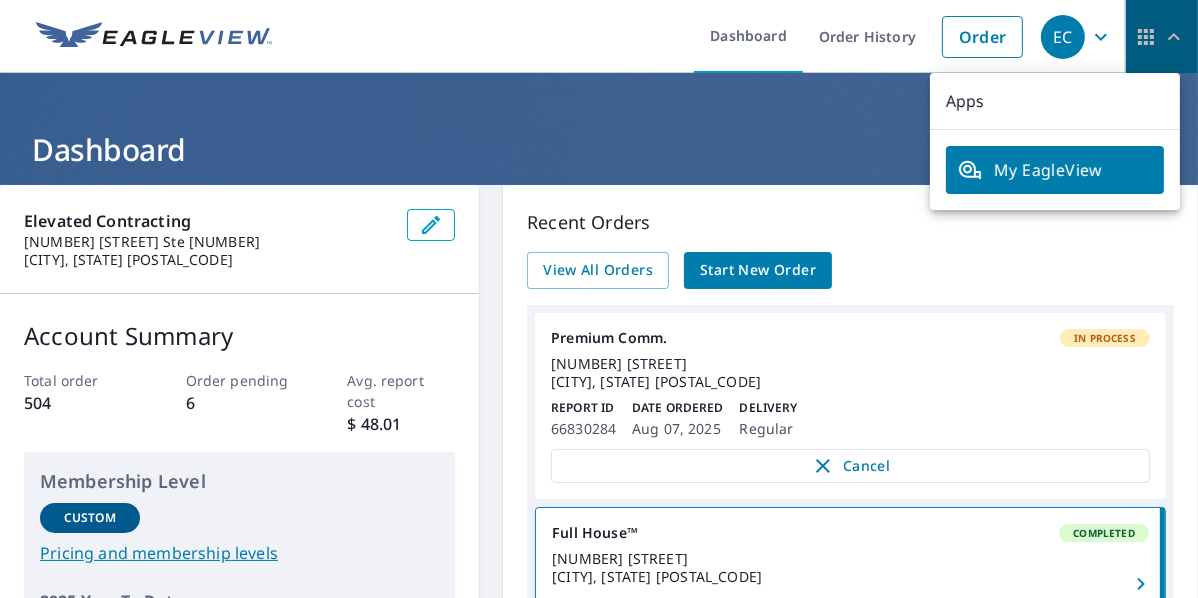 click 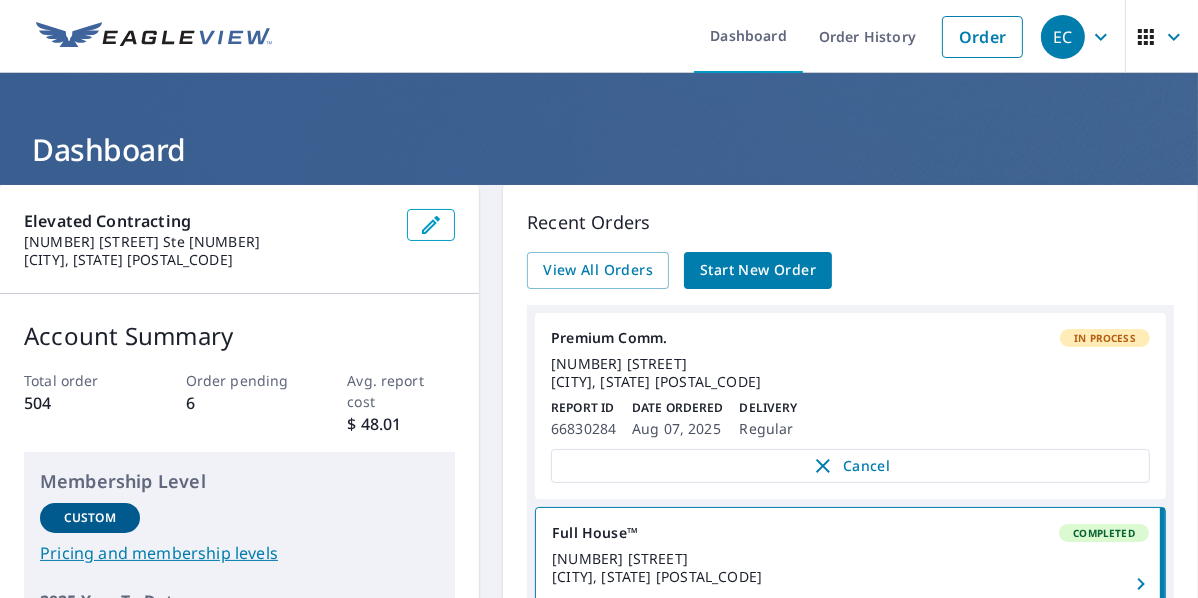 click 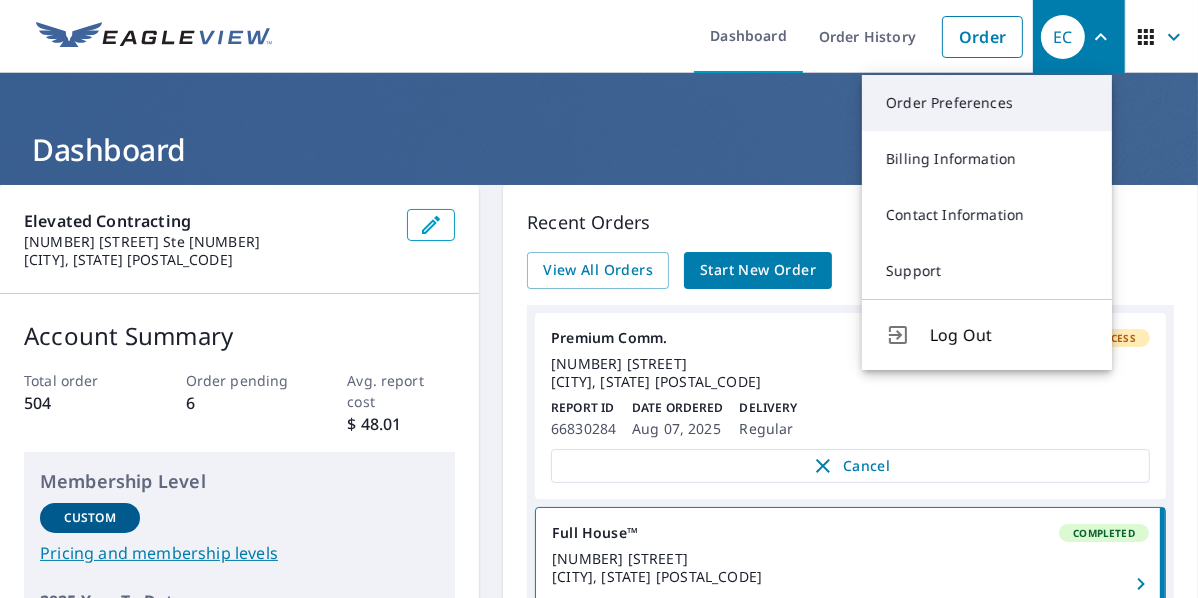 click on "Order Preferences" at bounding box center (987, 103) 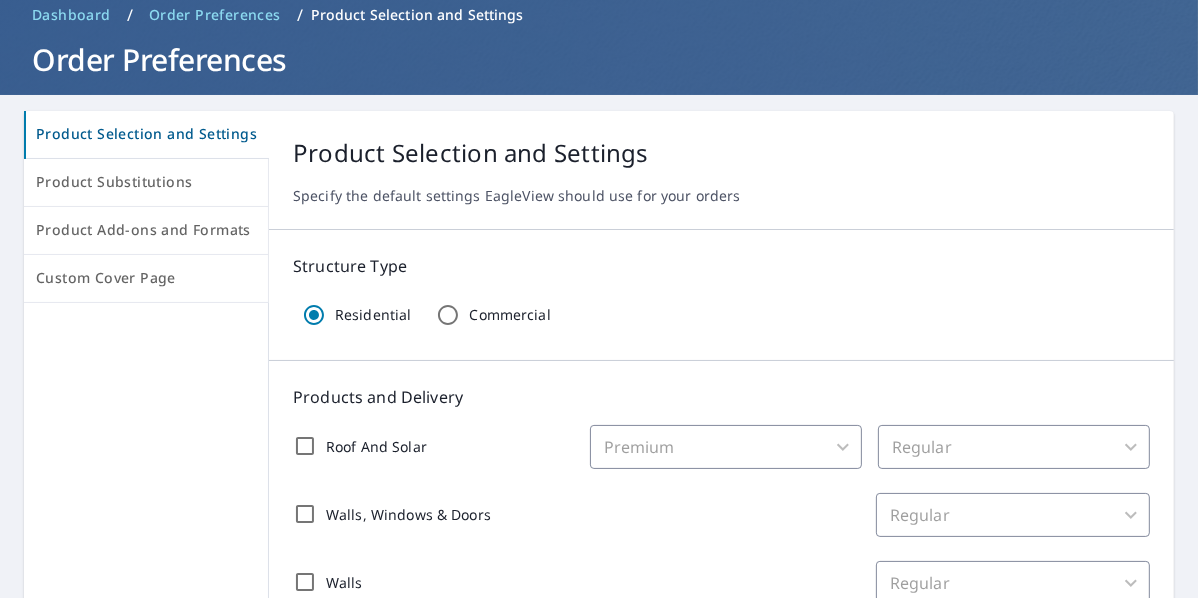 scroll, scrollTop: 0, scrollLeft: 0, axis: both 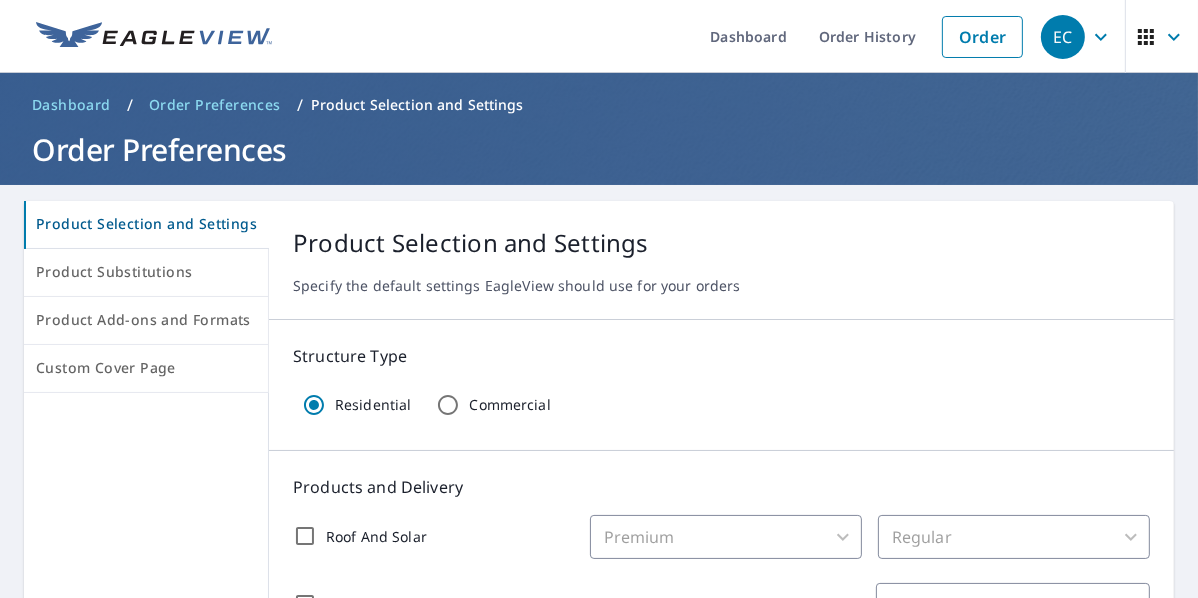 click on "Dashboard" at bounding box center (71, 105) 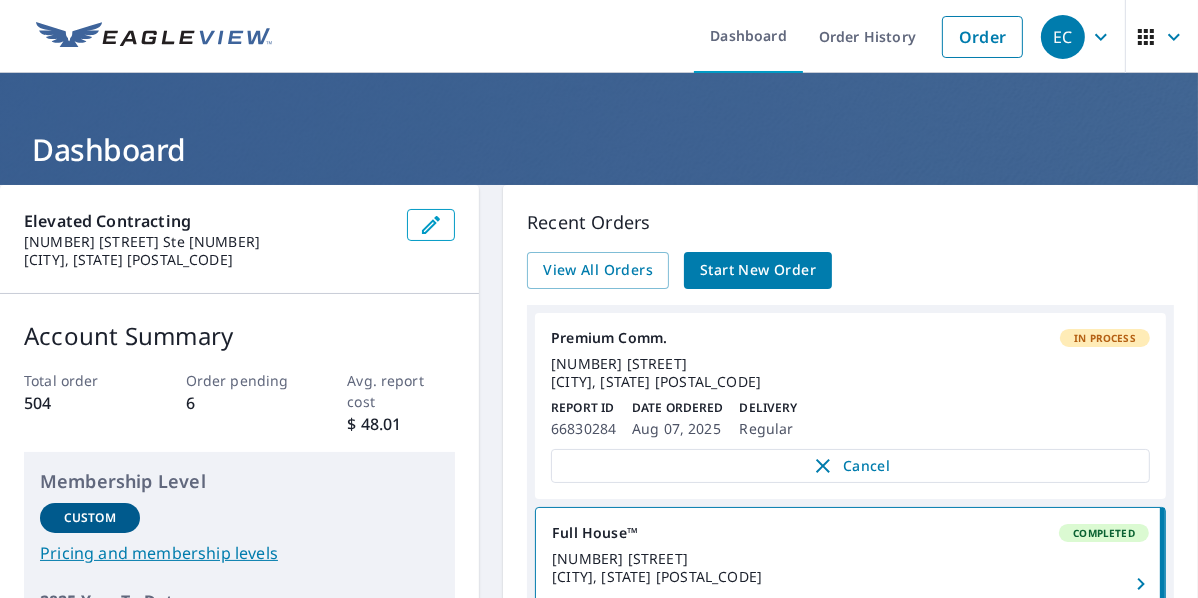 click on "[NUMBER] [STREET]
[CITY], [STATE] [POSTAL_CODE]" at bounding box center (850, 373) 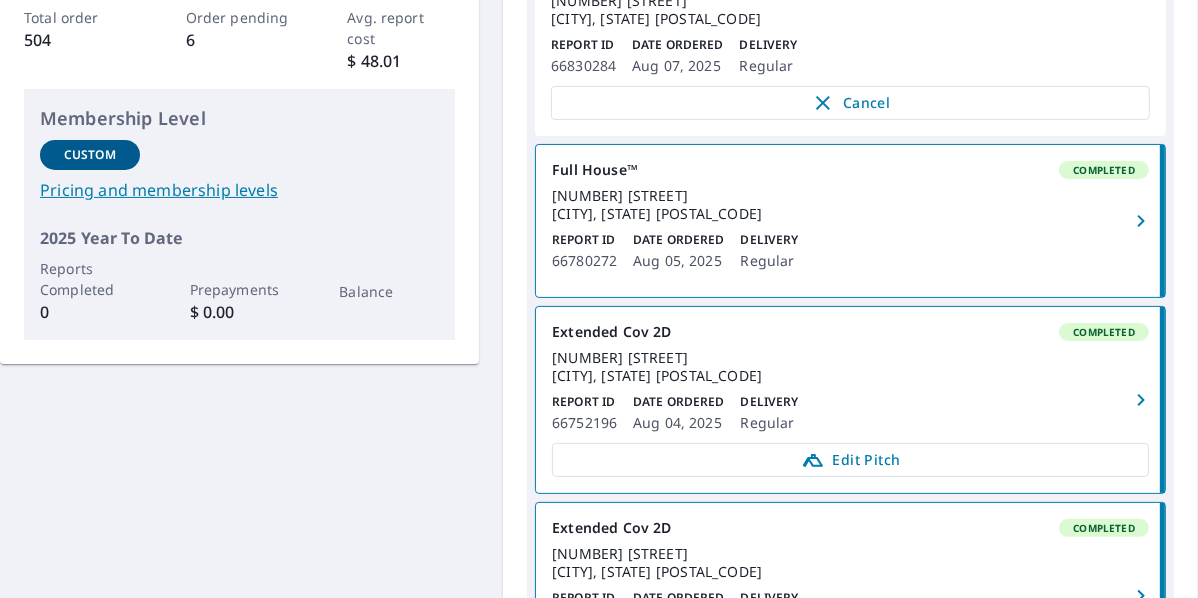 scroll, scrollTop: 0, scrollLeft: 0, axis: both 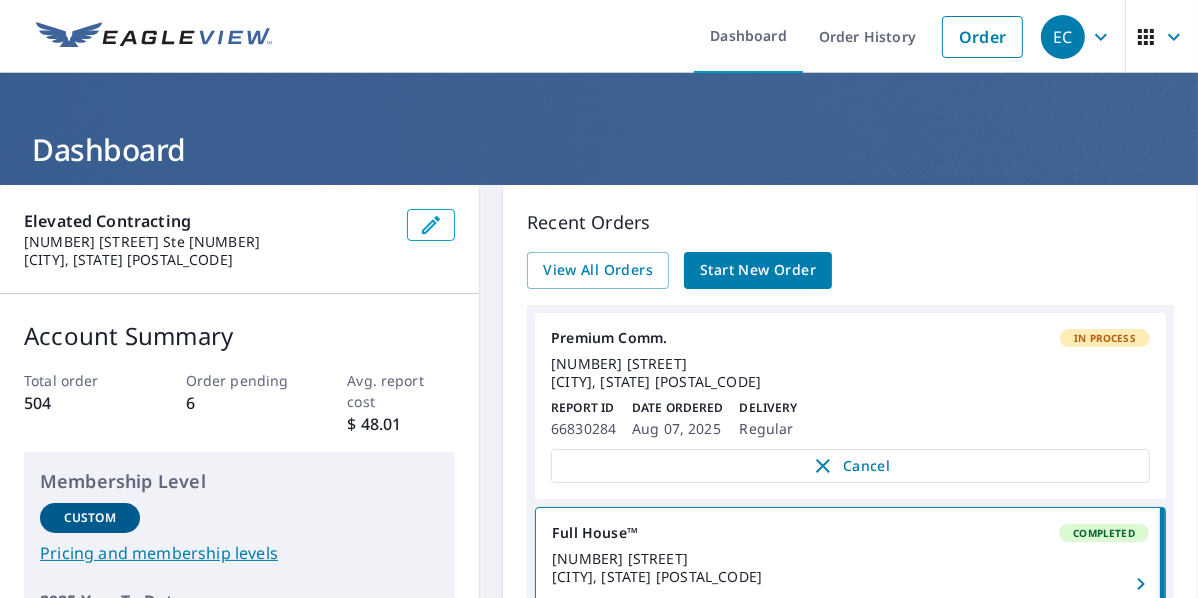 click 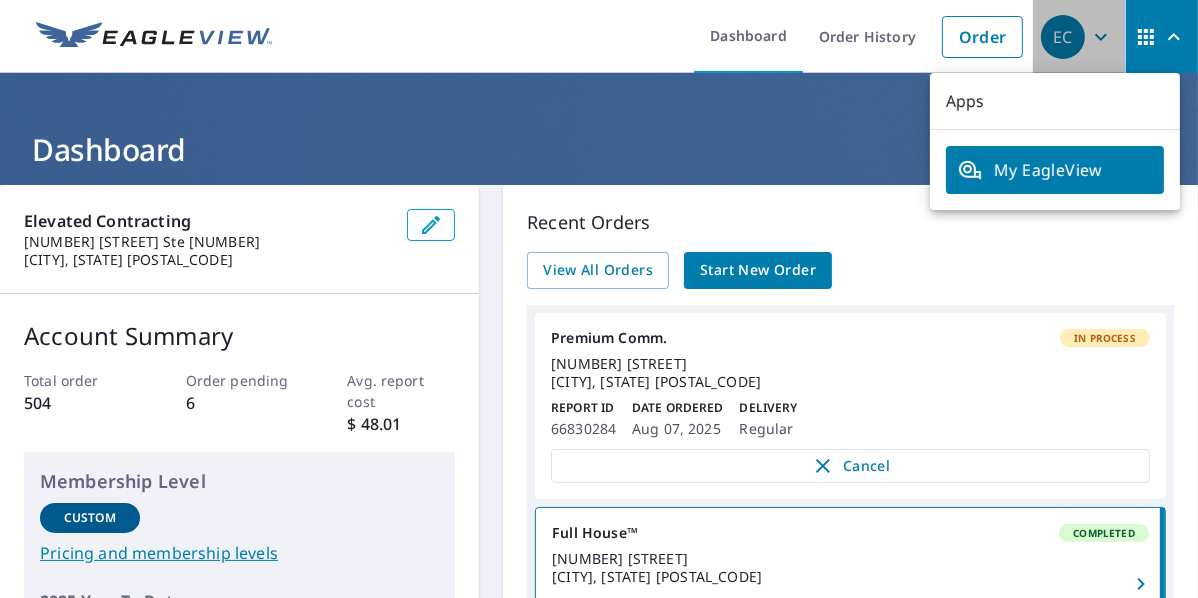 click 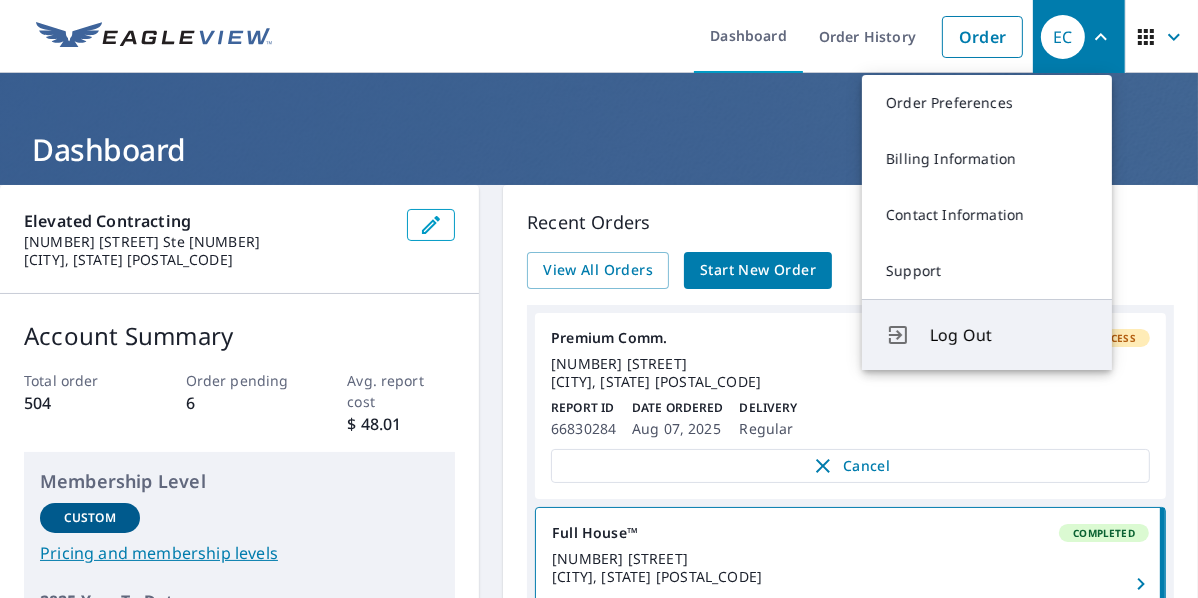 click on "Log Out" at bounding box center [1009, 335] 